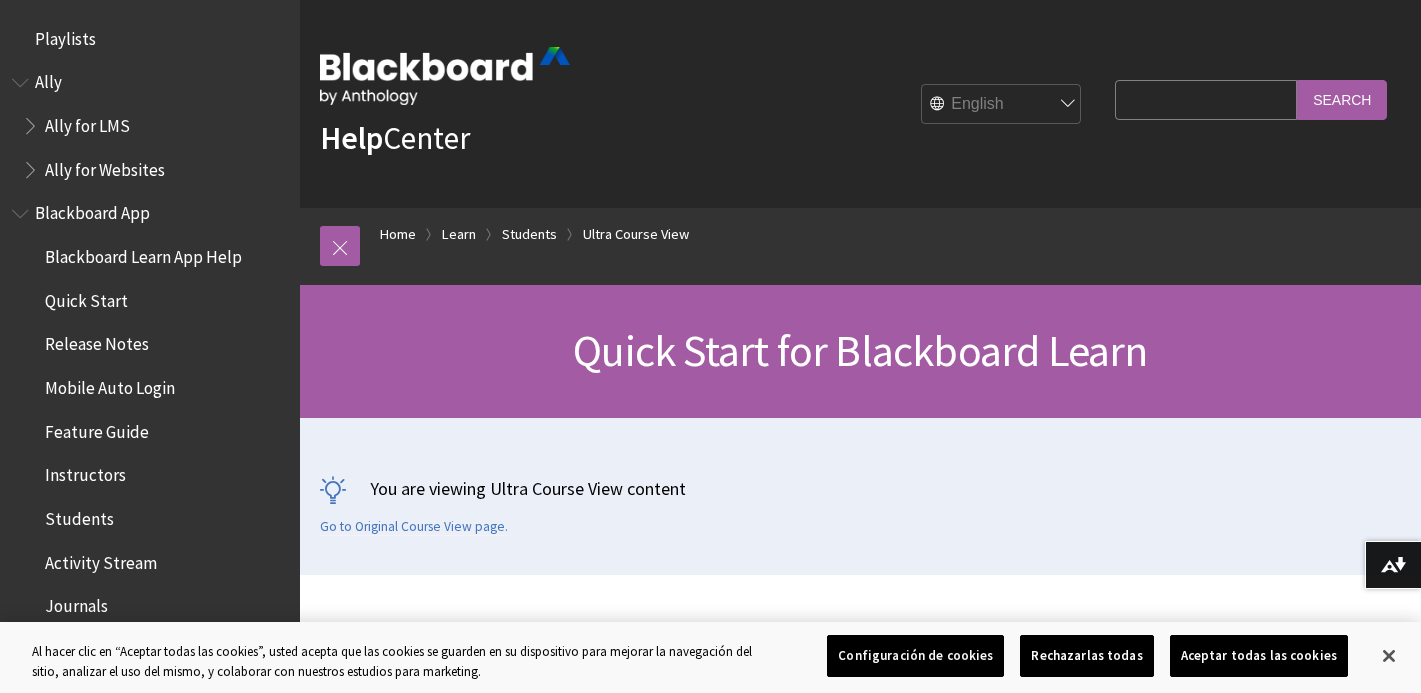 scroll, scrollTop: 0, scrollLeft: 0, axis: both 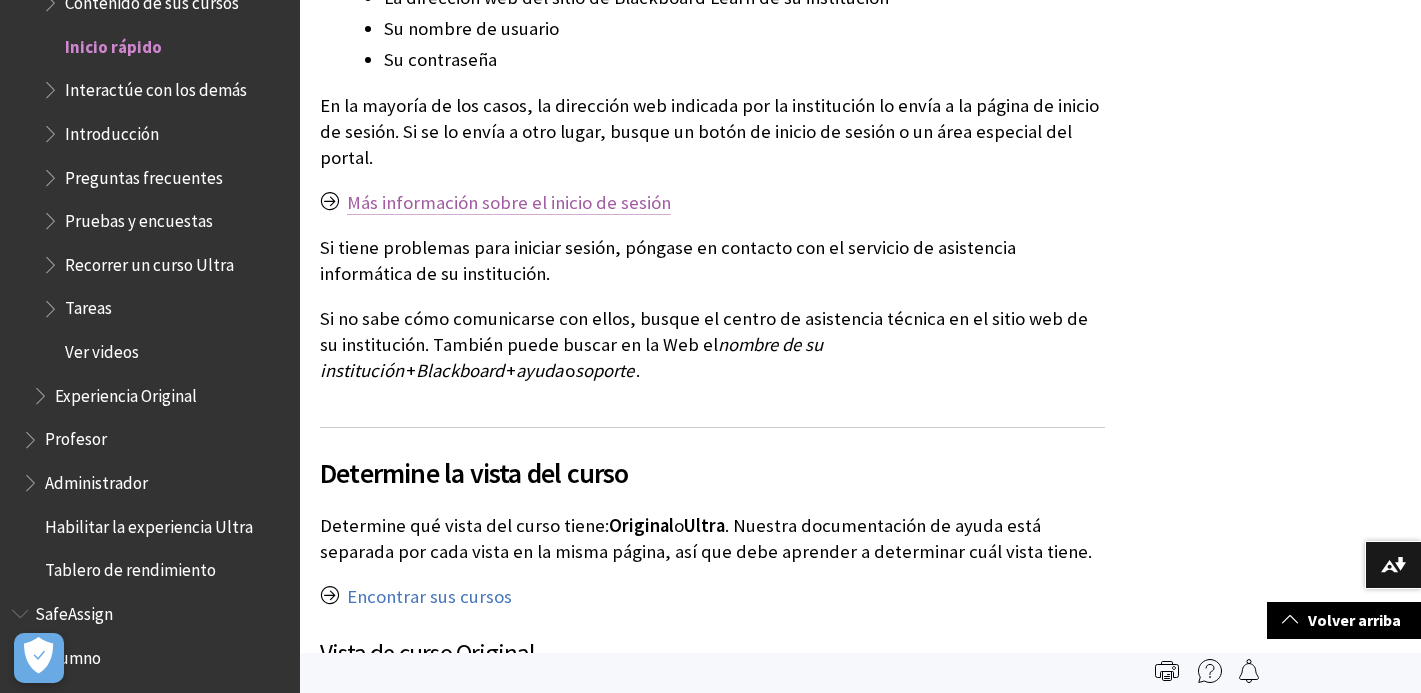 click on "Más información sobre el inicio de sesión" at bounding box center [509, 203] 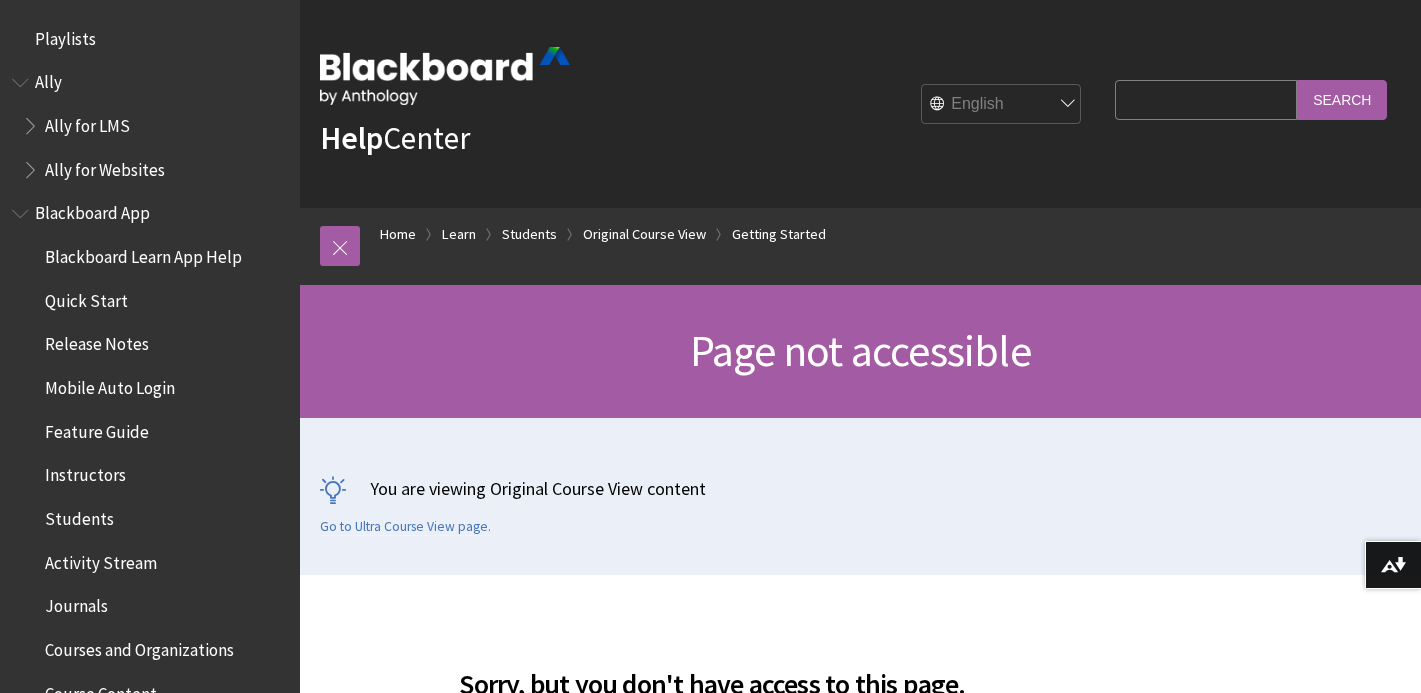 scroll, scrollTop: 0, scrollLeft: 0, axis: both 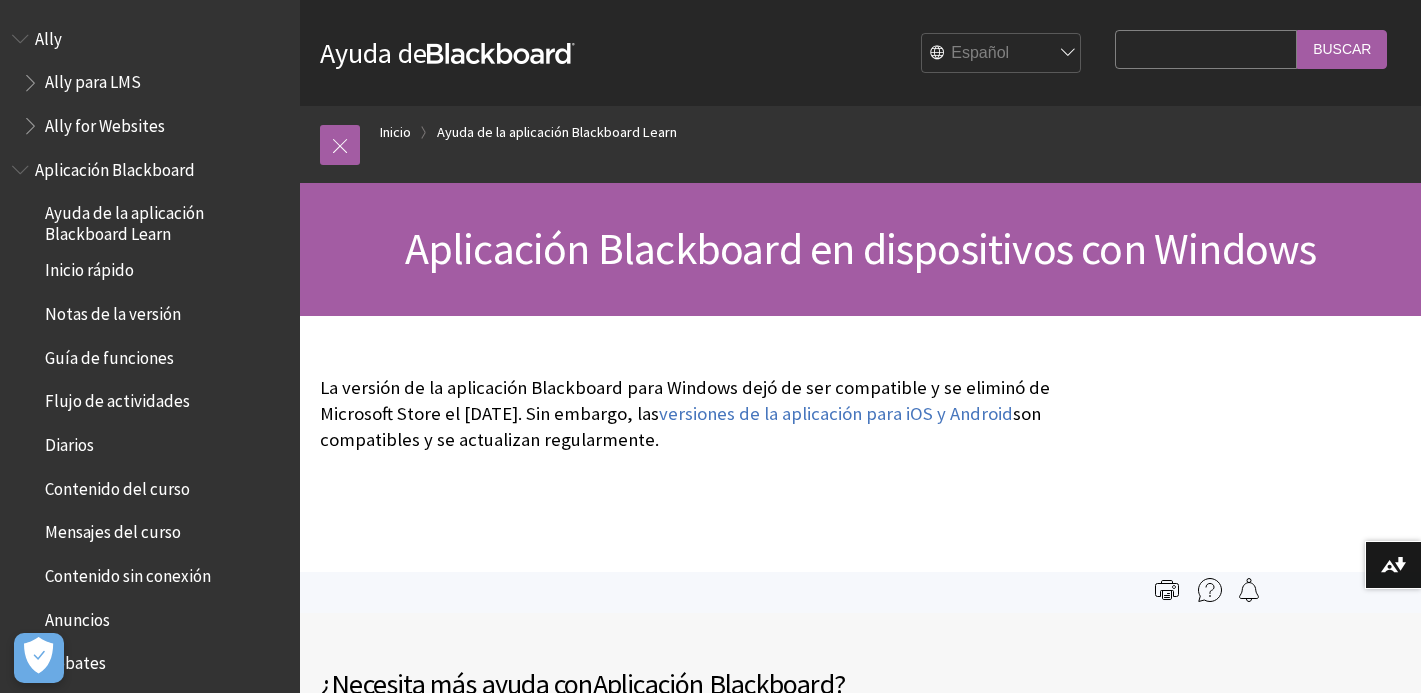 click on "Inicio rápido" at bounding box center (89, 267) 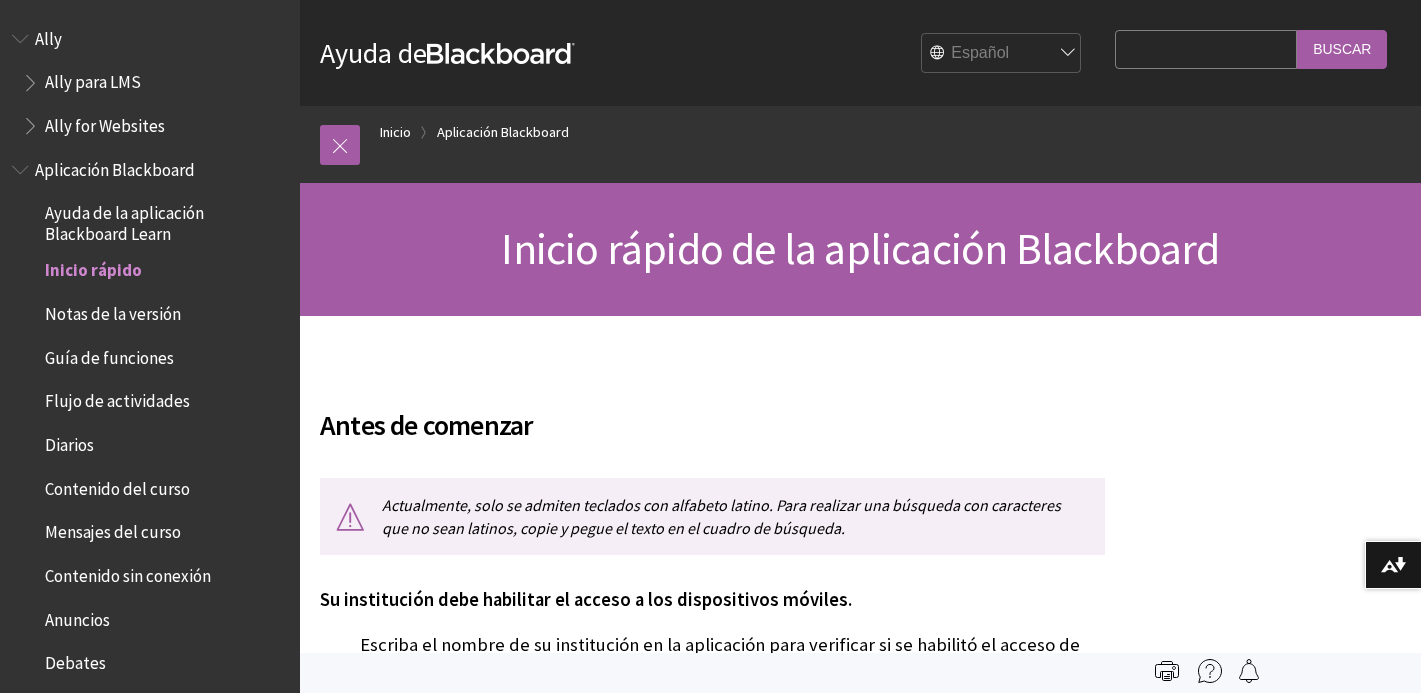 scroll, scrollTop: 0, scrollLeft: 0, axis: both 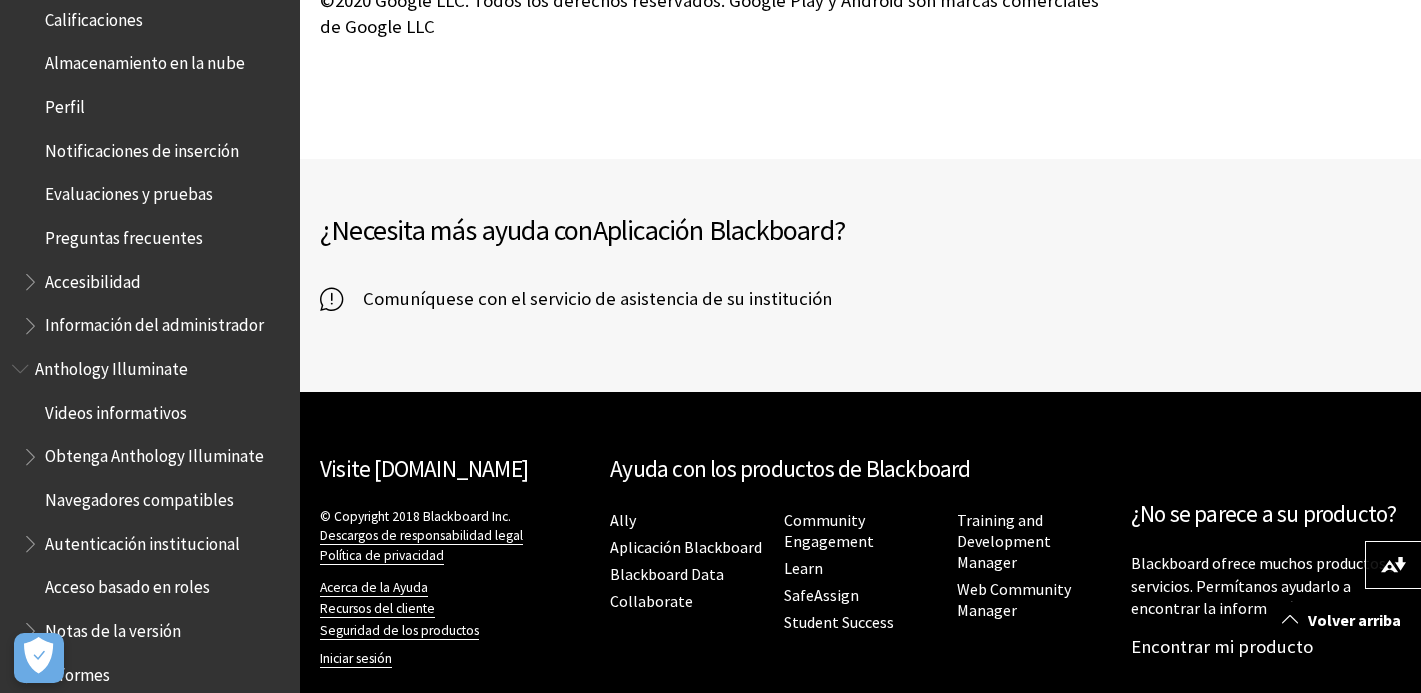 click on "Perfil" at bounding box center [65, 103] 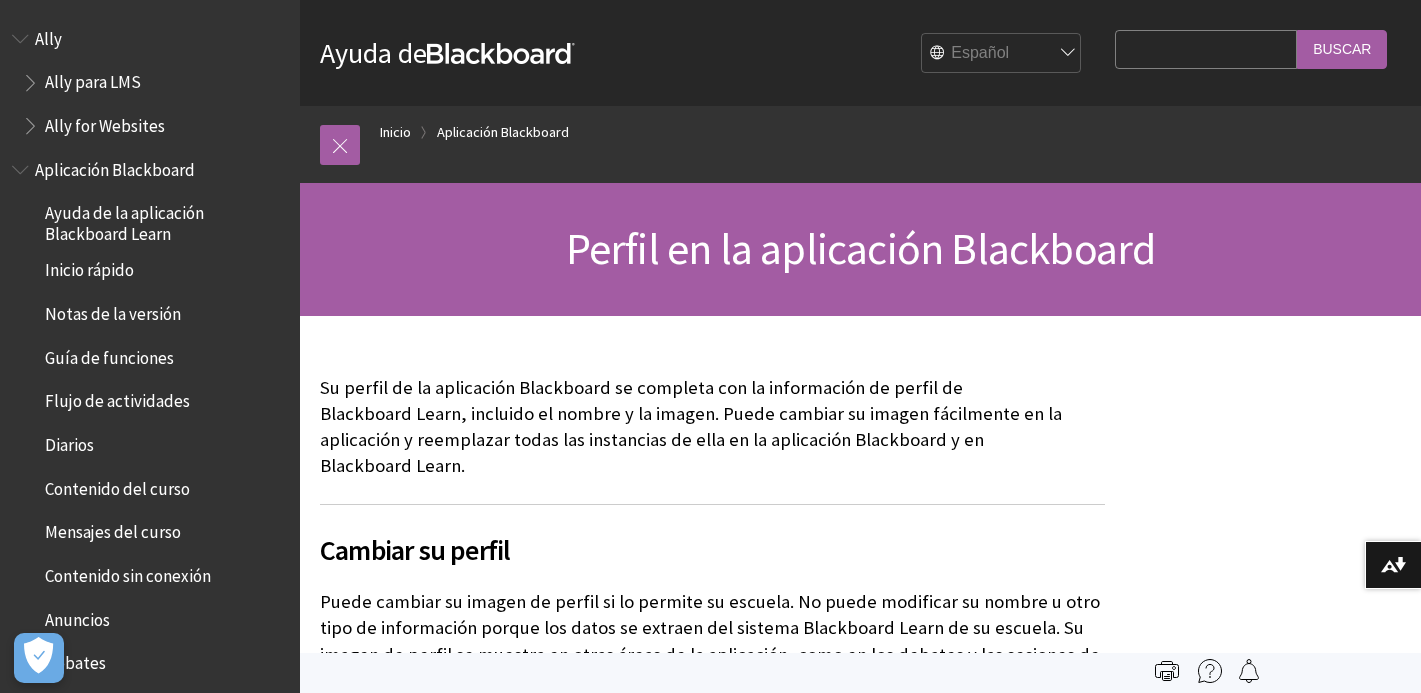 scroll, scrollTop: 0, scrollLeft: 0, axis: both 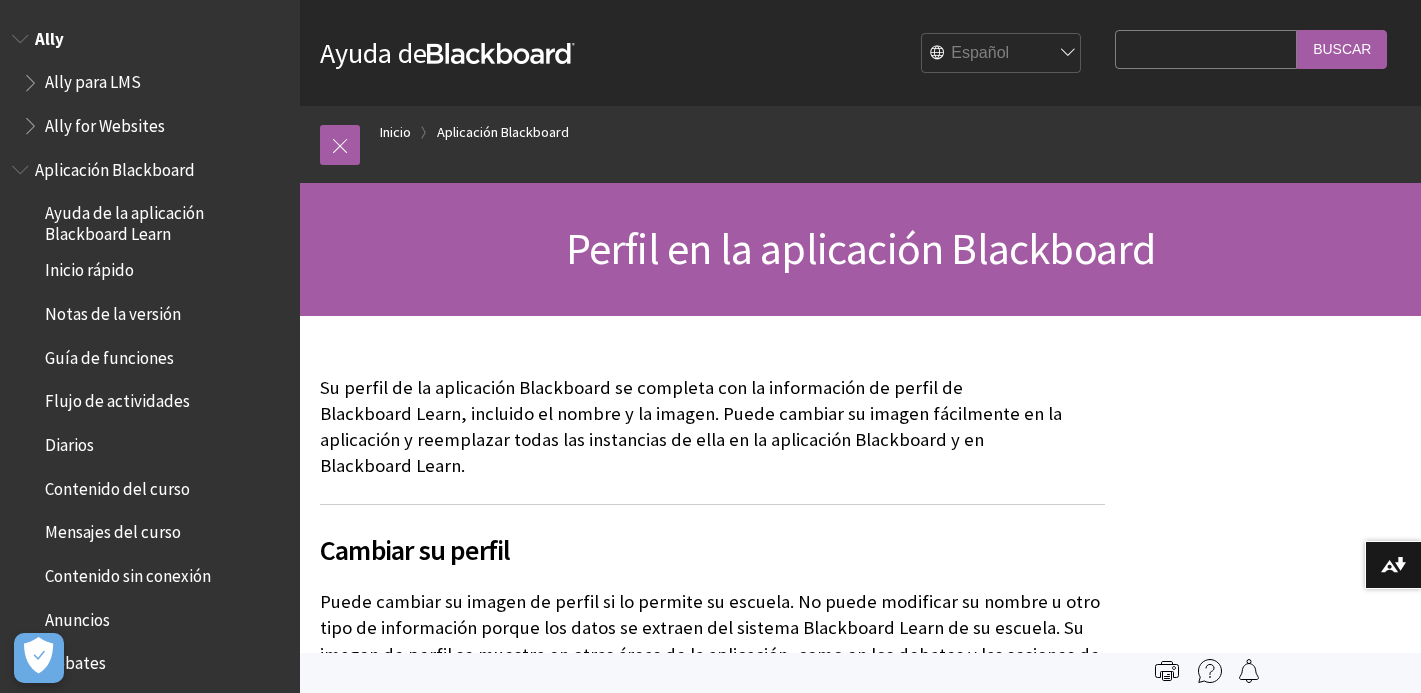 click on "Ally para LMS" at bounding box center (93, 79) 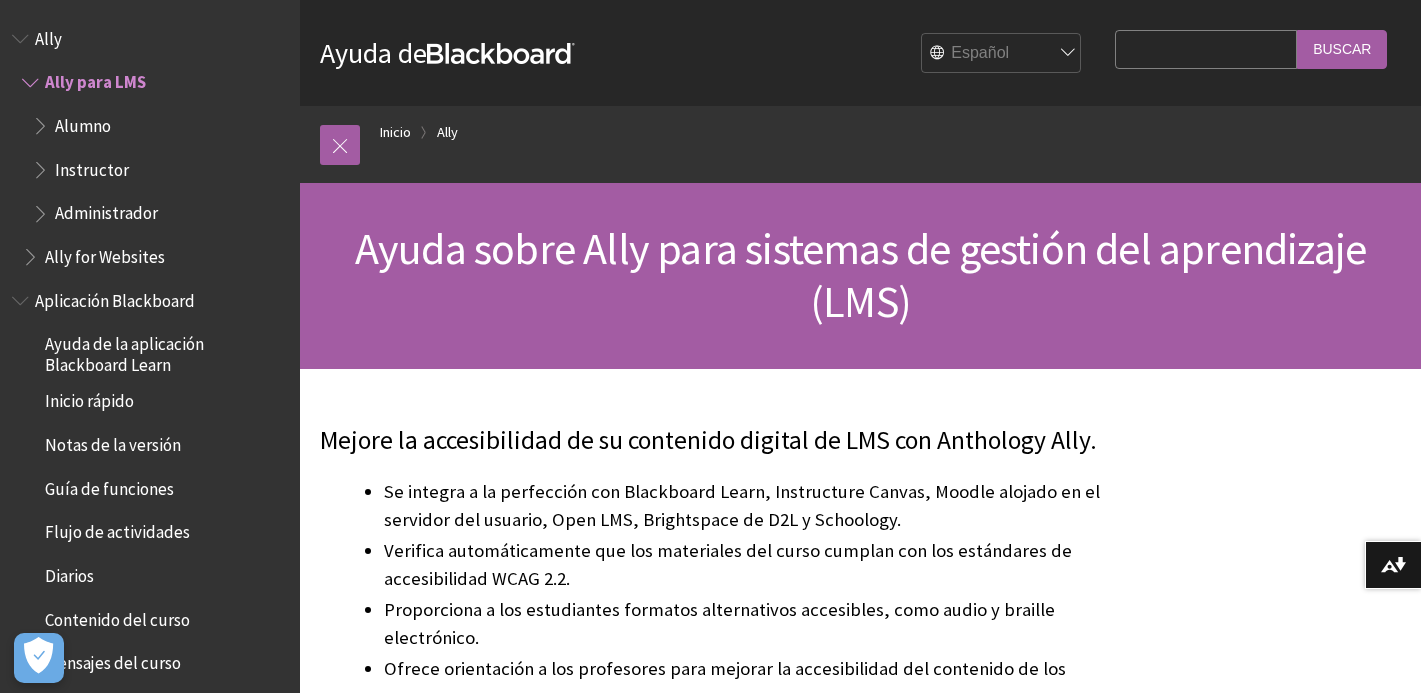 scroll, scrollTop: 0, scrollLeft: 0, axis: both 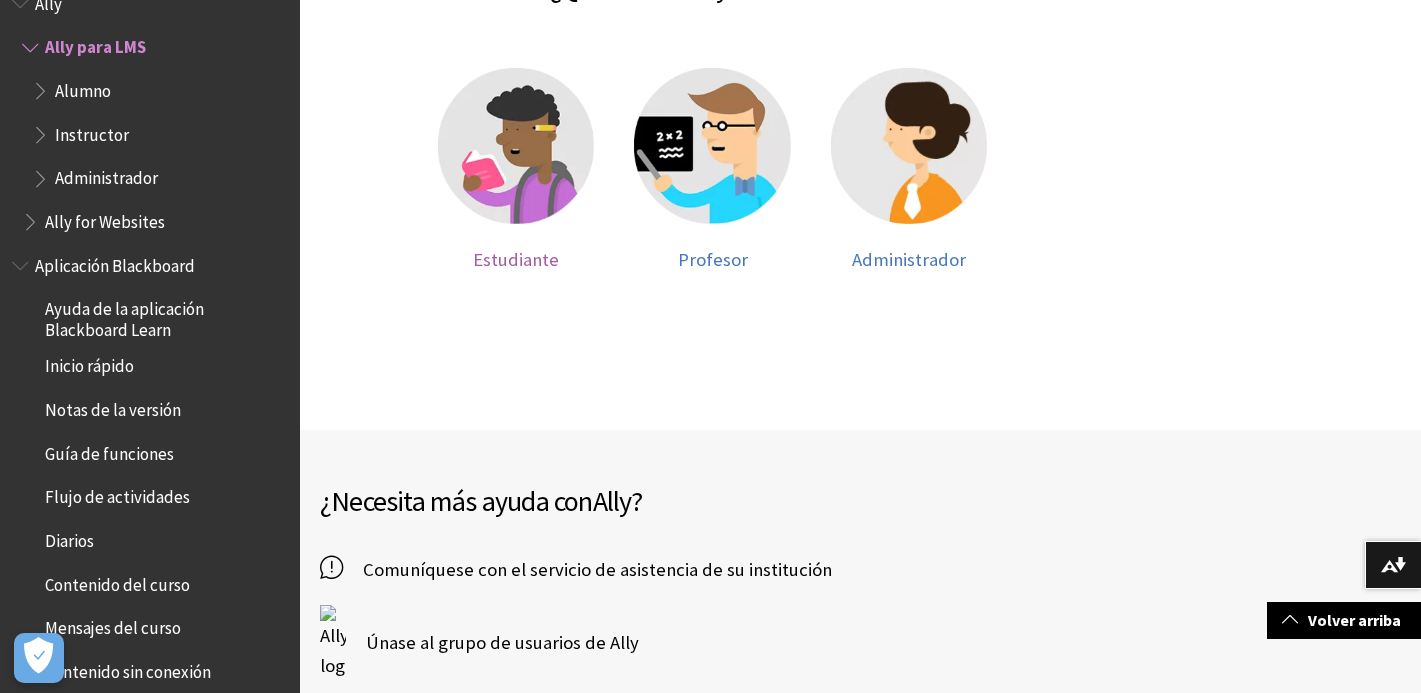 click on "Estudiante" at bounding box center [516, 259] 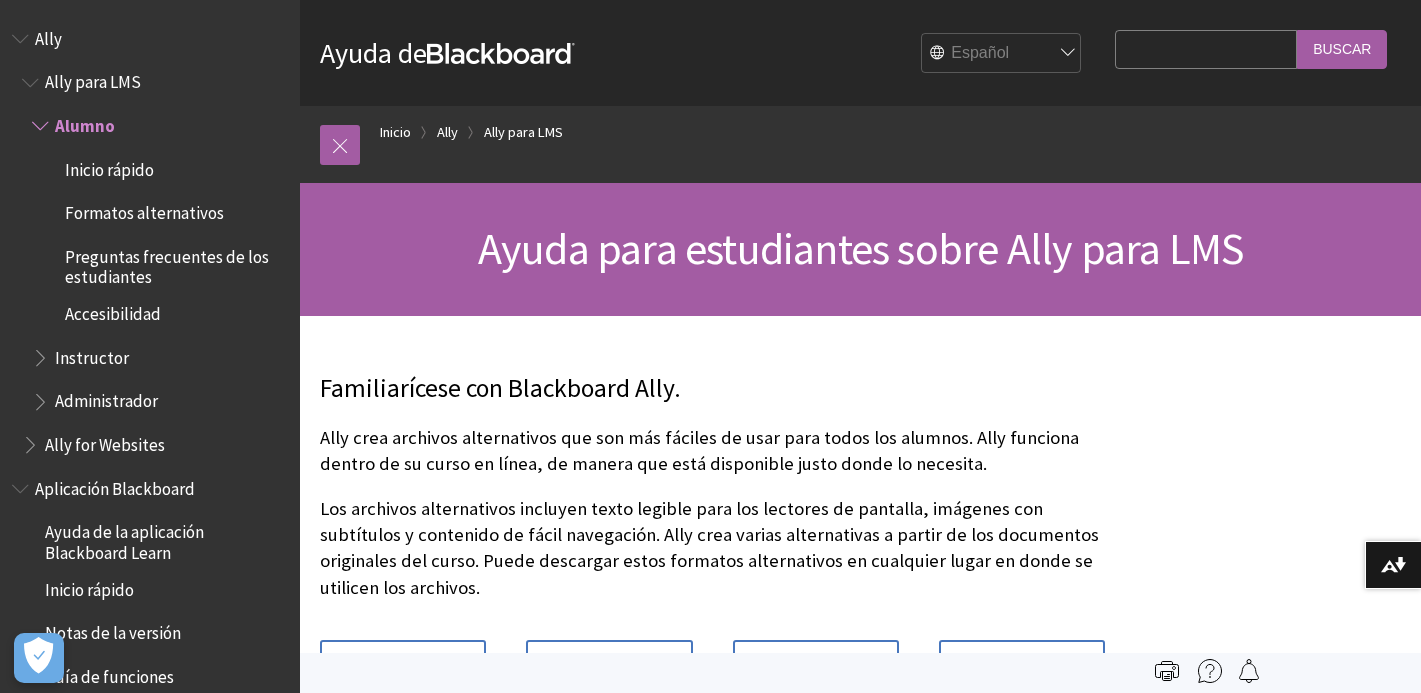 scroll, scrollTop: 0, scrollLeft: 0, axis: both 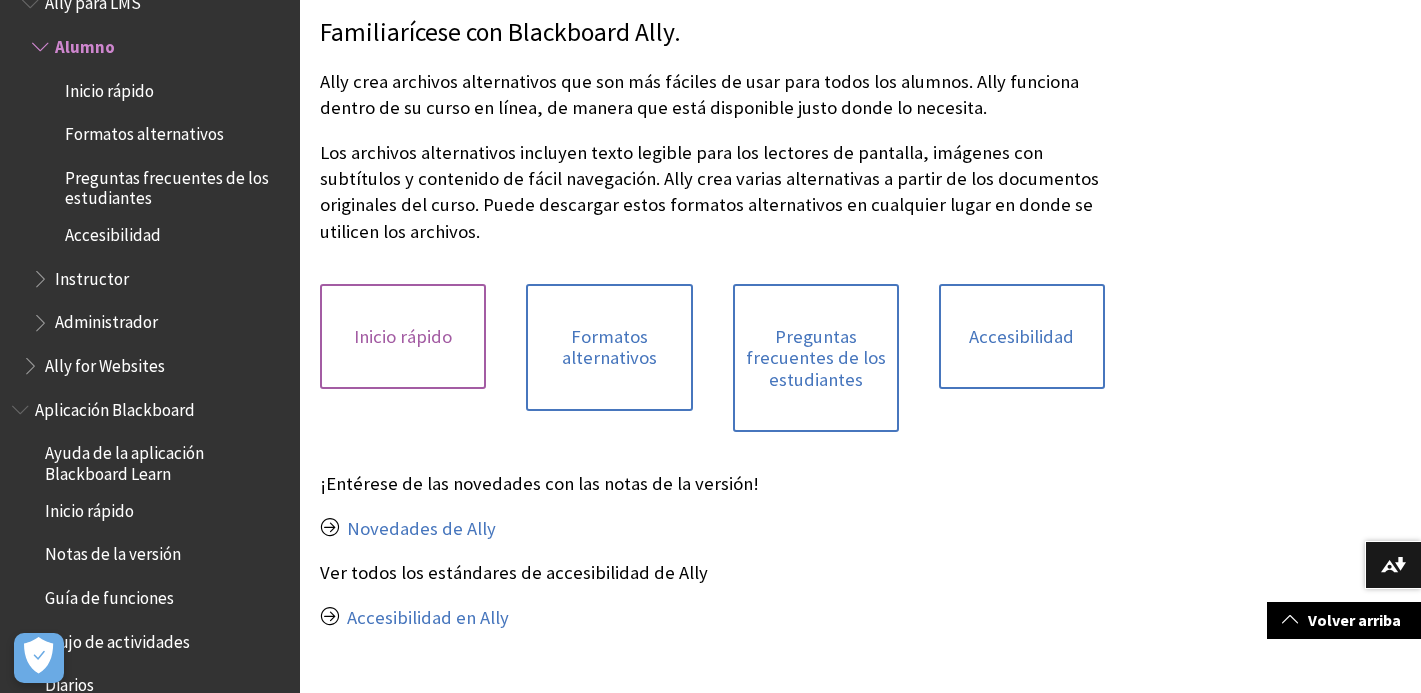 click on "Inicio rápido" at bounding box center (403, 337) 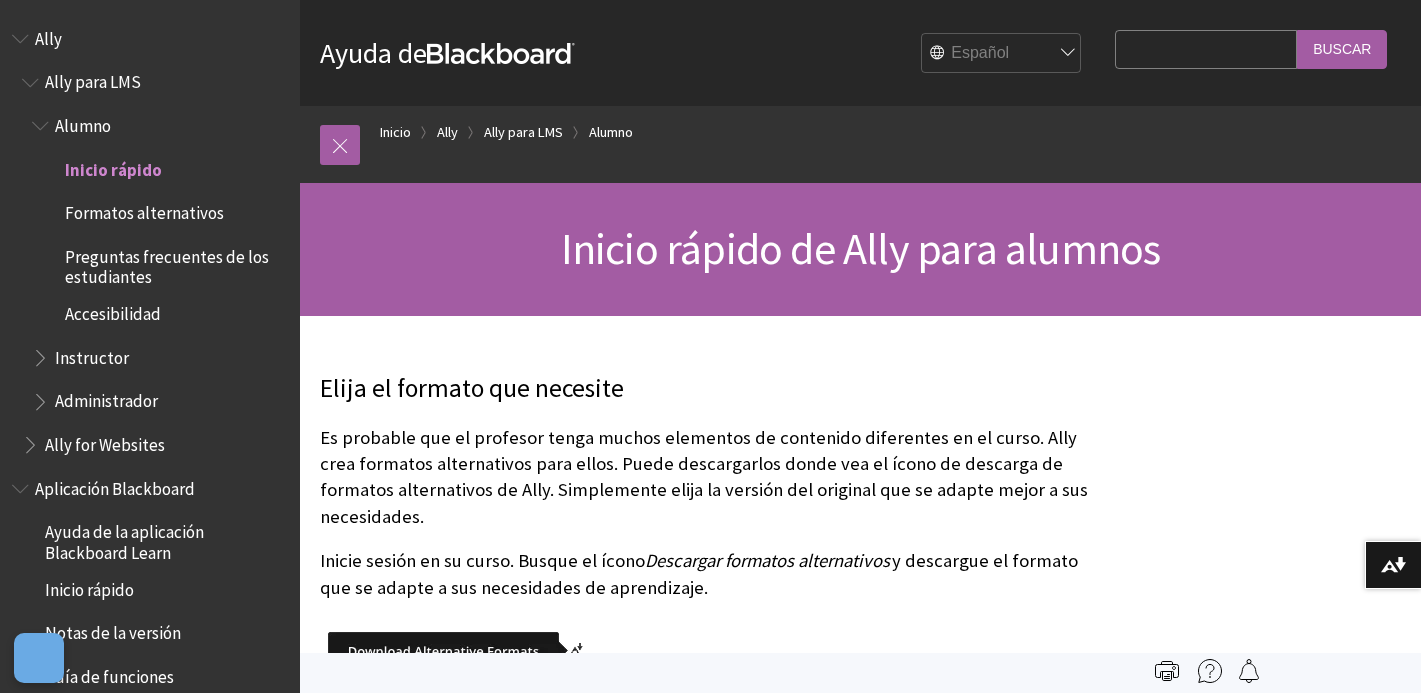 scroll, scrollTop: 0, scrollLeft: 0, axis: both 